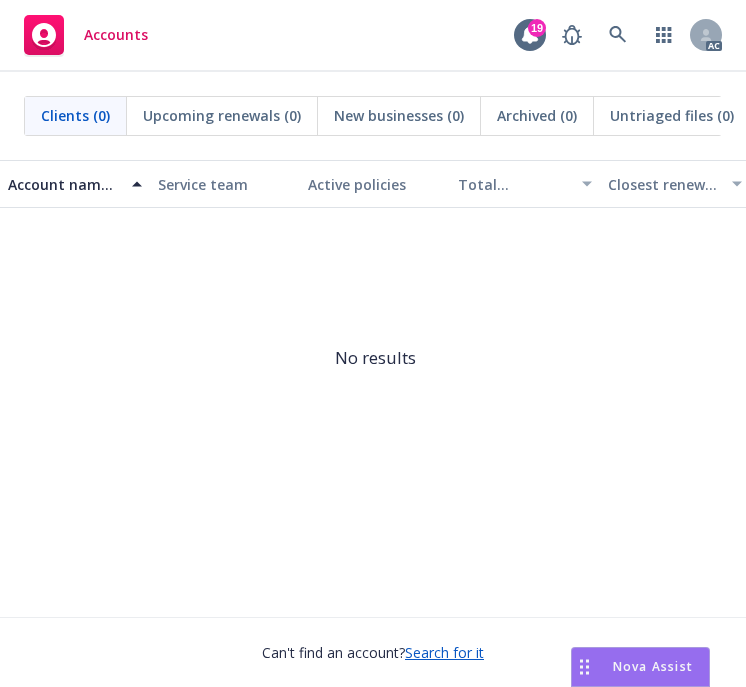 scroll, scrollTop: 0, scrollLeft: 0, axis: both 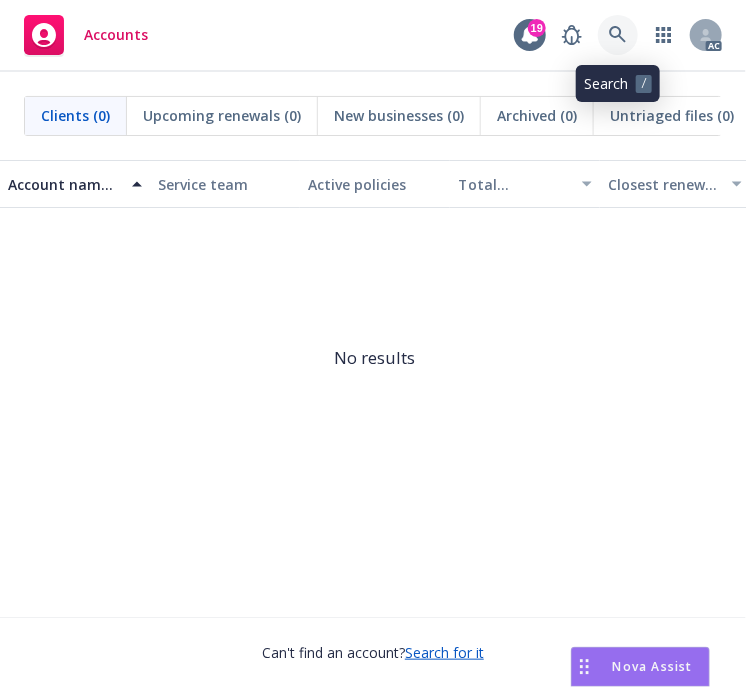 click 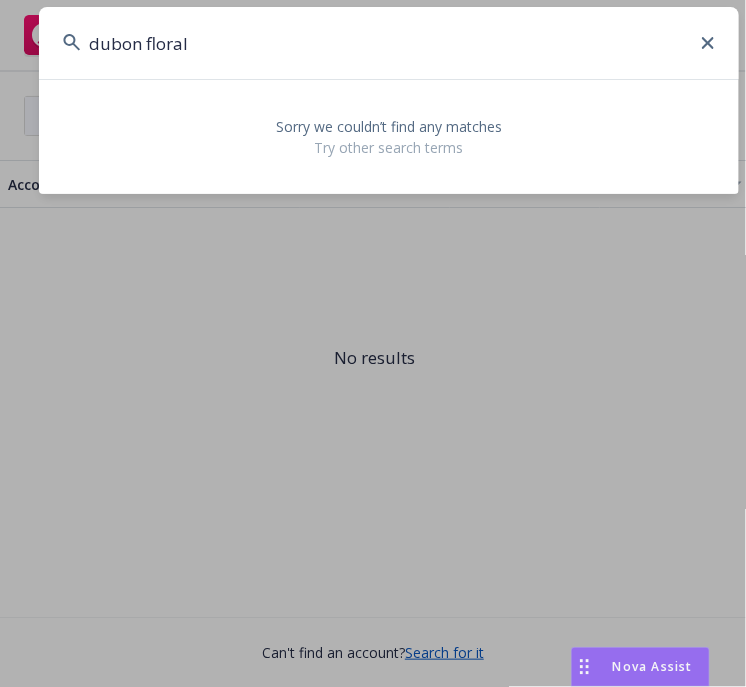 drag, startPoint x: 260, startPoint y: 52, endPoint x: -133, endPoint y: 99, distance: 395.80045 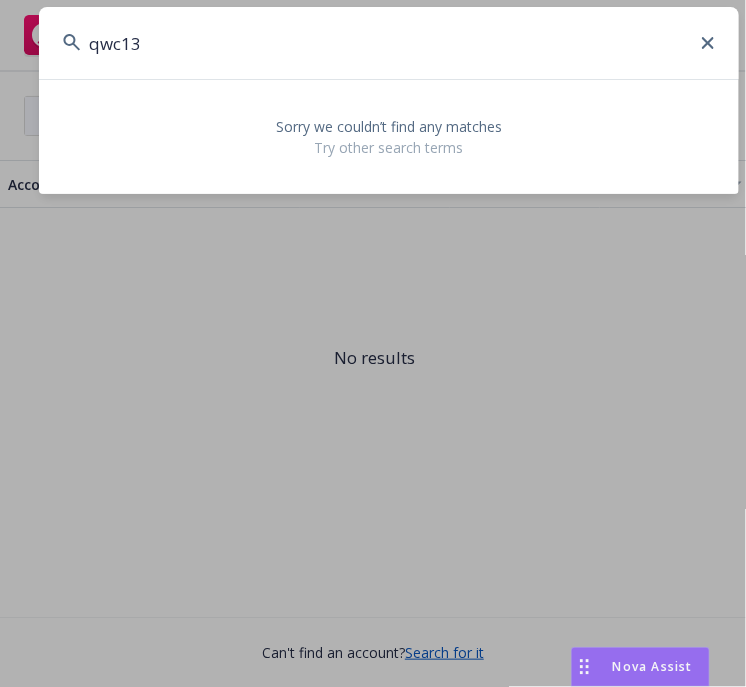 drag, startPoint x: 160, startPoint y: 41, endPoint x: -194, endPoint y: 56, distance: 354.31766 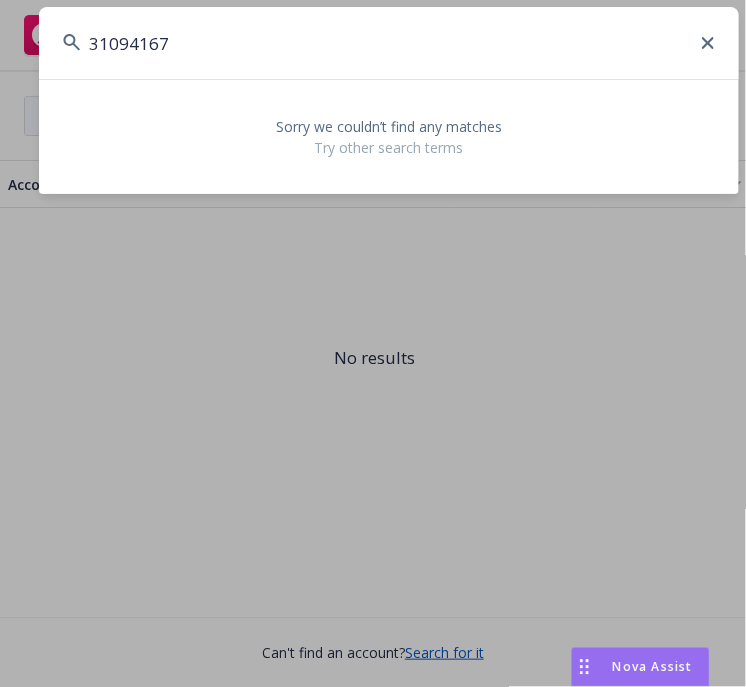 type on "31094167" 